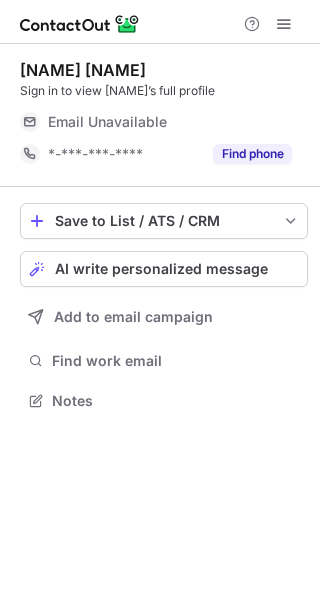 scroll, scrollTop: 0, scrollLeft: 0, axis: both 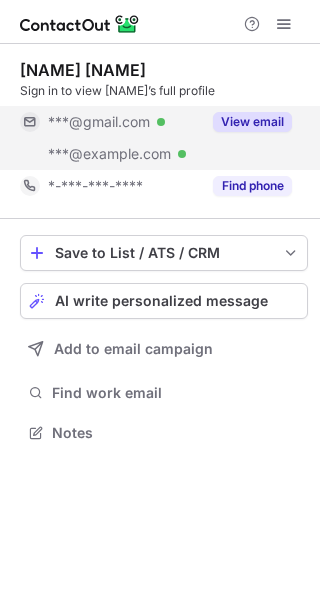 click on "View email" at bounding box center [252, 122] 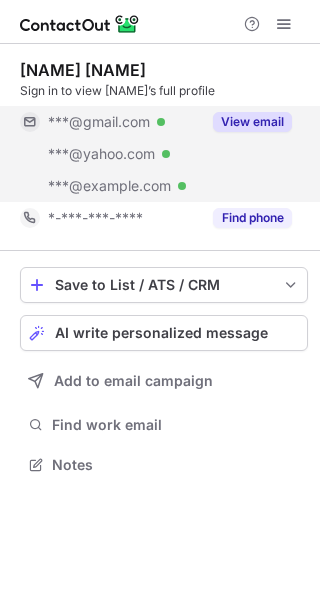 scroll, scrollTop: 0, scrollLeft: 0, axis: both 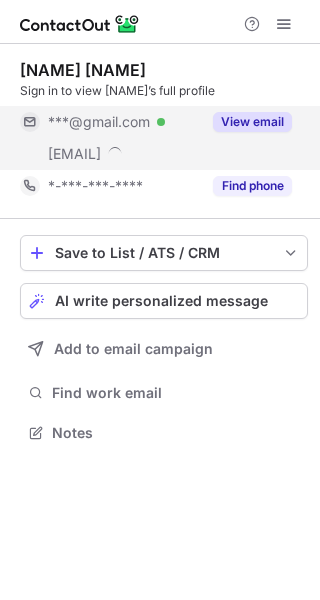 click on "View email" at bounding box center (252, 122) 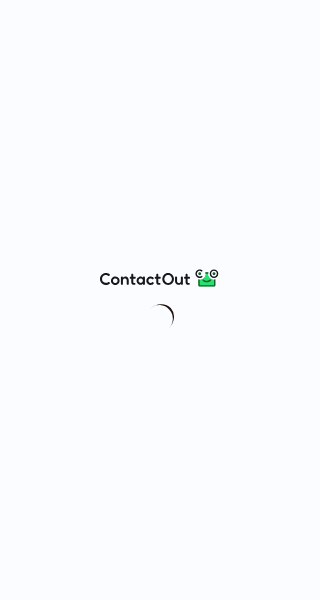 scroll, scrollTop: 0, scrollLeft: 0, axis: both 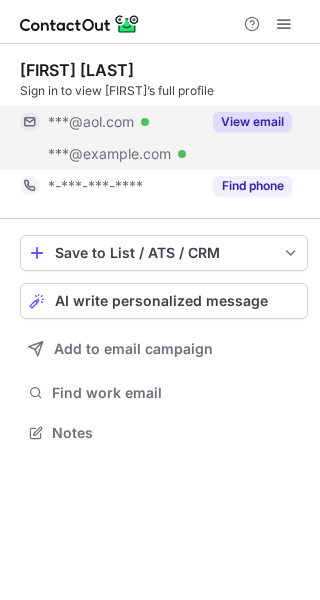 click on "View email" at bounding box center (252, 122) 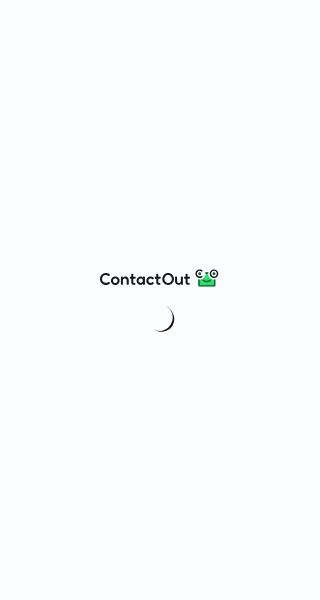 scroll, scrollTop: 0, scrollLeft: 0, axis: both 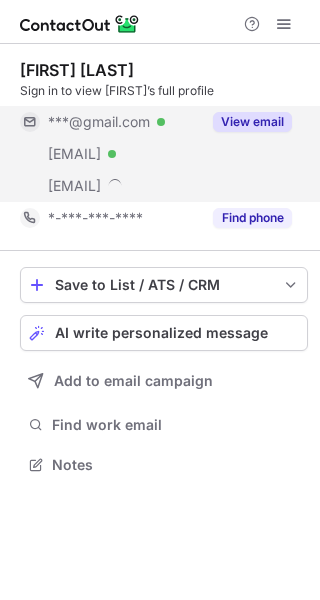 click on "View email" at bounding box center [252, 122] 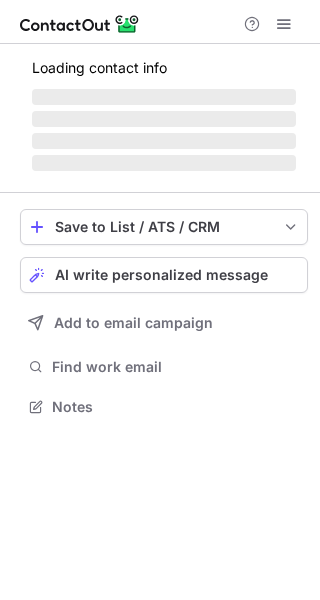 scroll, scrollTop: 0, scrollLeft: 0, axis: both 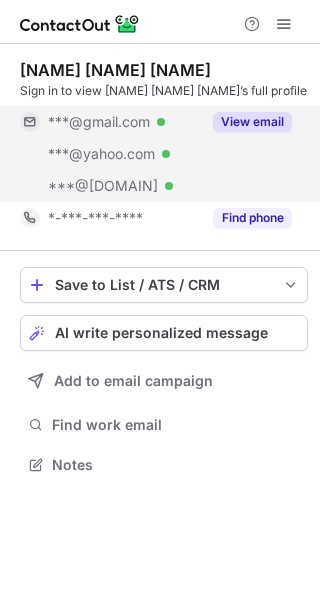 click on "View email" at bounding box center (252, 122) 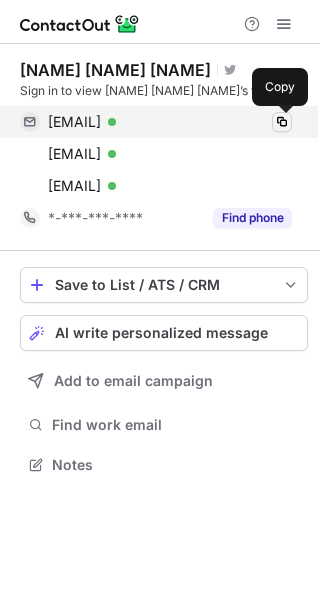 click at bounding box center (282, 122) 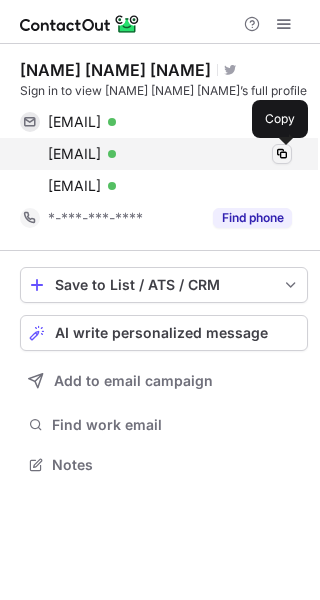 click at bounding box center [282, 154] 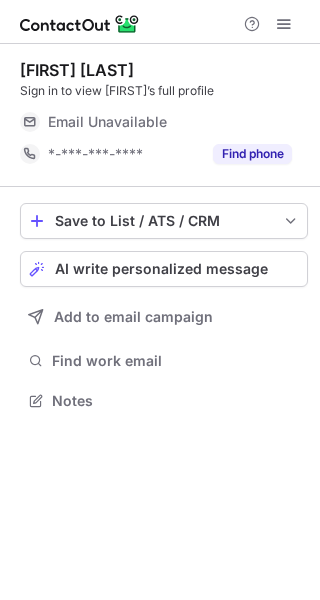 scroll, scrollTop: 0, scrollLeft: 0, axis: both 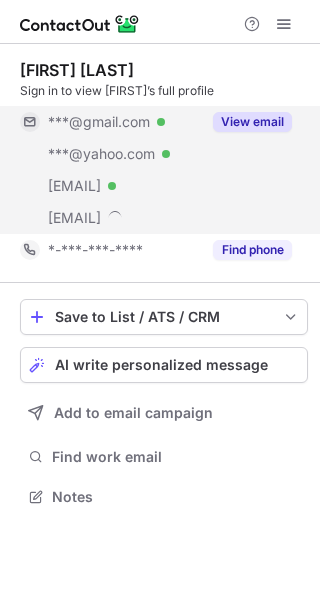 click on "View email" at bounding box center [252, 122] 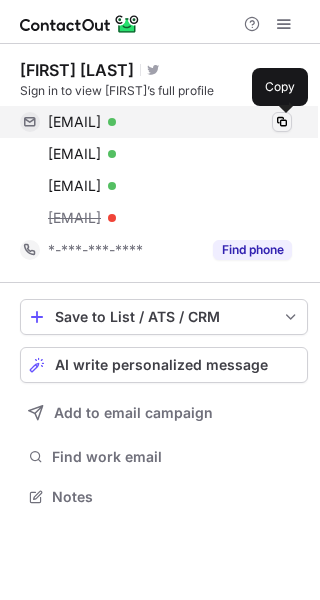 click at bounding box center (282, 122) 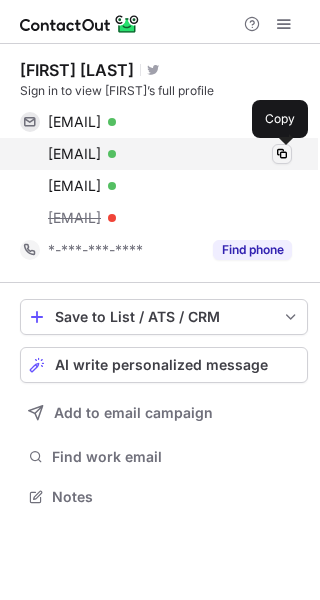 click at bounding box center [282, 154] 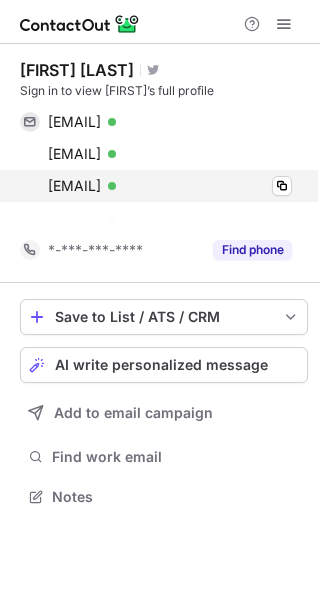 scroll, scrollTop: 450, scrollLeft: 320, axis: both 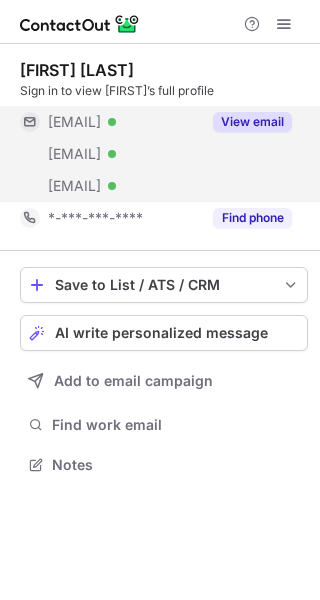 click on "View email" at bounding box center [246, 122] 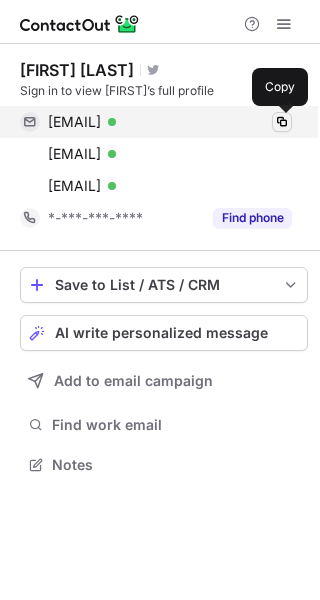 click at bounding box center (282, 122) 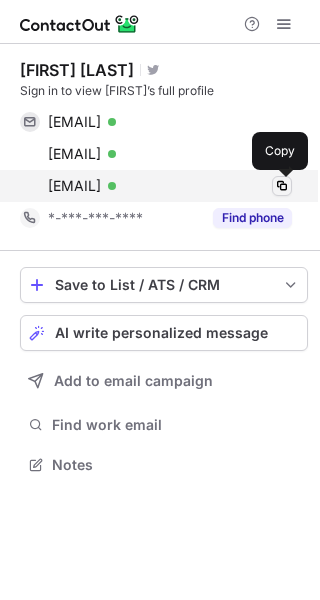 click at bounding box center (282, 186) 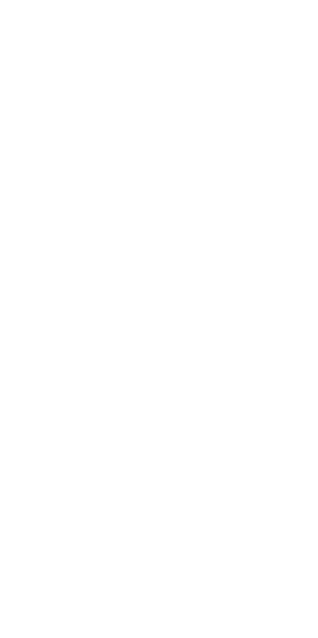 scroll, scrollTop: 0, scrollLeft: 0, axis: both 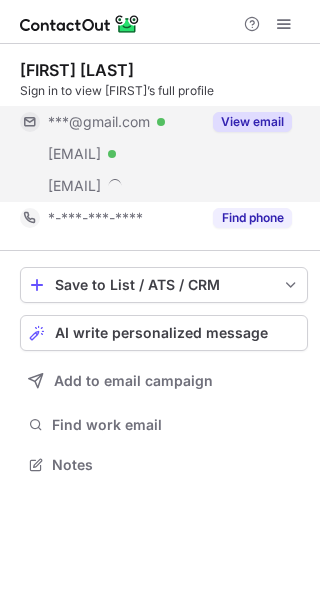 click on "View email" at bounding box center (252, 122) 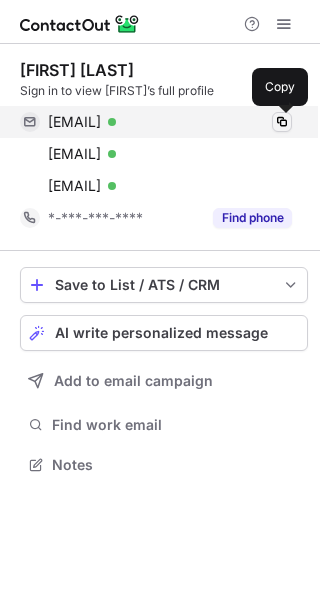 click at bounding box center (282, 122) 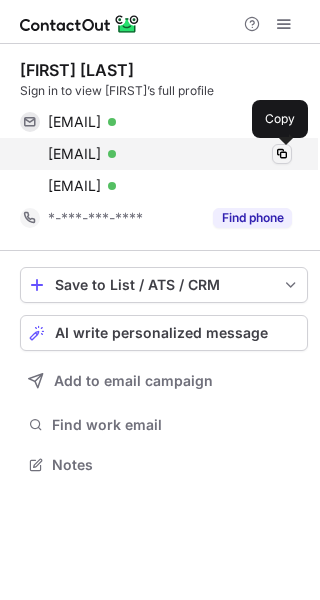 click at bounding box center [282, 154] 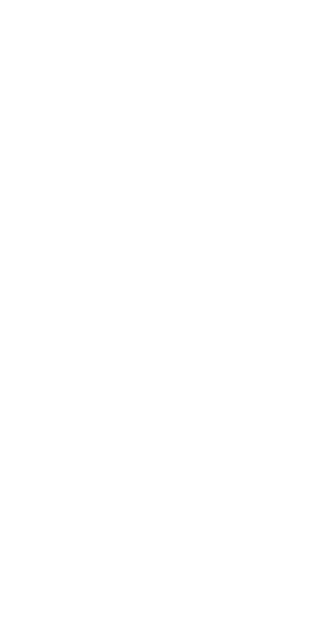 scroll, scrollTop: 0, scrollLeft: 0, axis: both 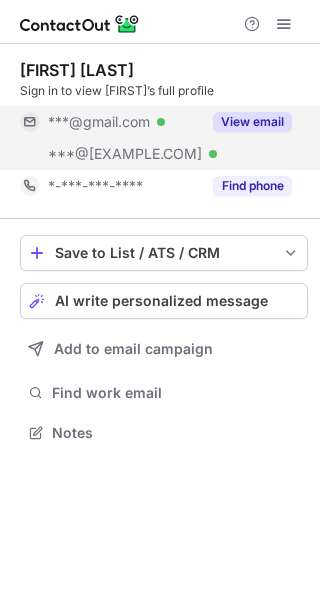 click on "View email" at bounding box center (252, 122) 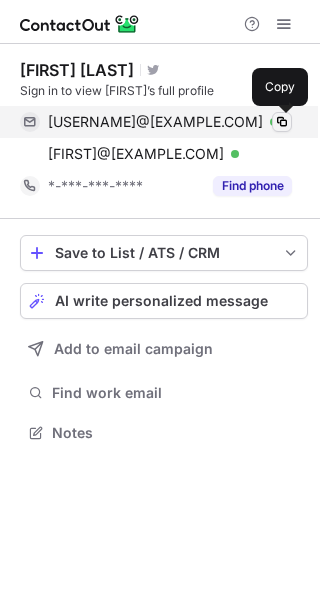 click at bounding box center [282, 122] 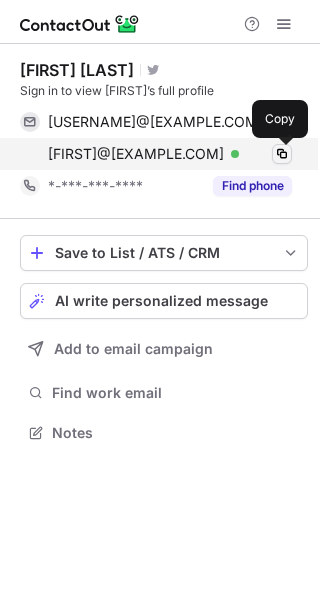 click at bounding box center [282, 154] 